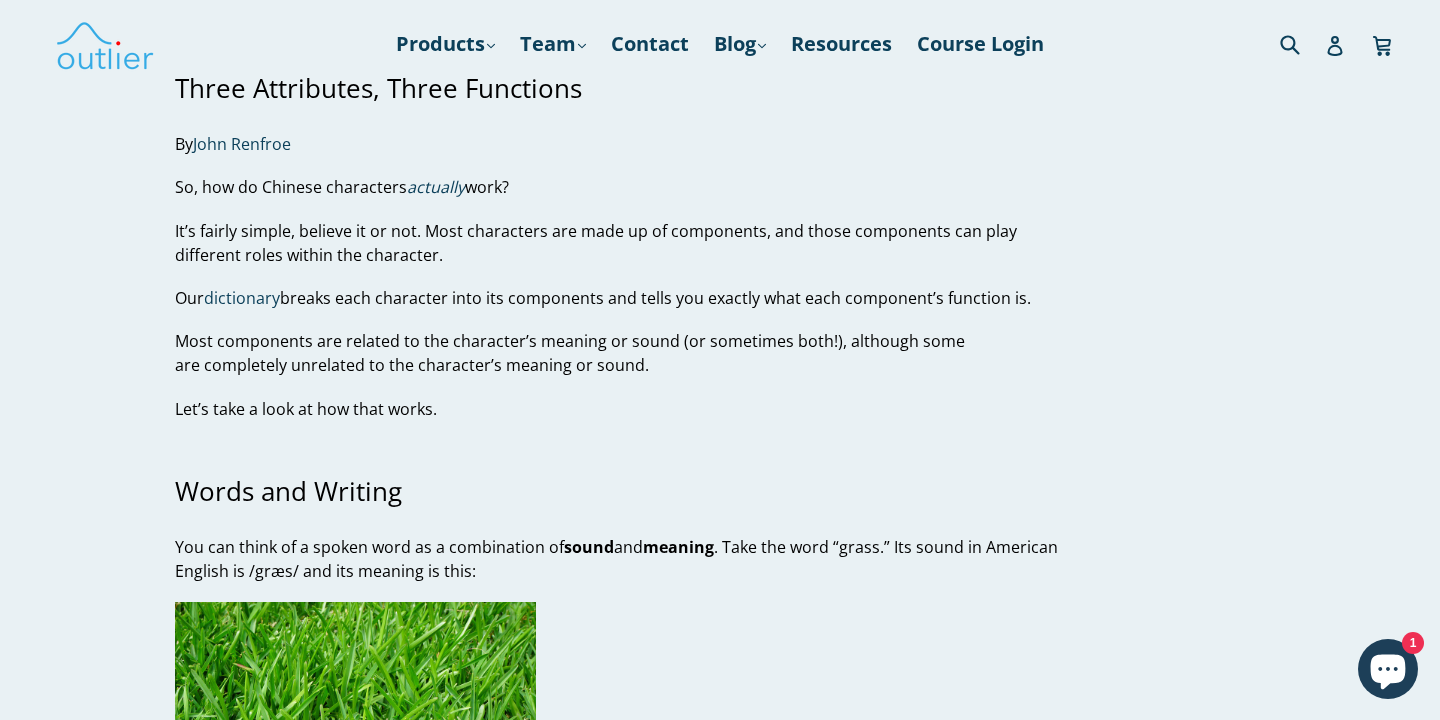 scroll, scrollTop: 0, scrollLeft: 0, axis: both 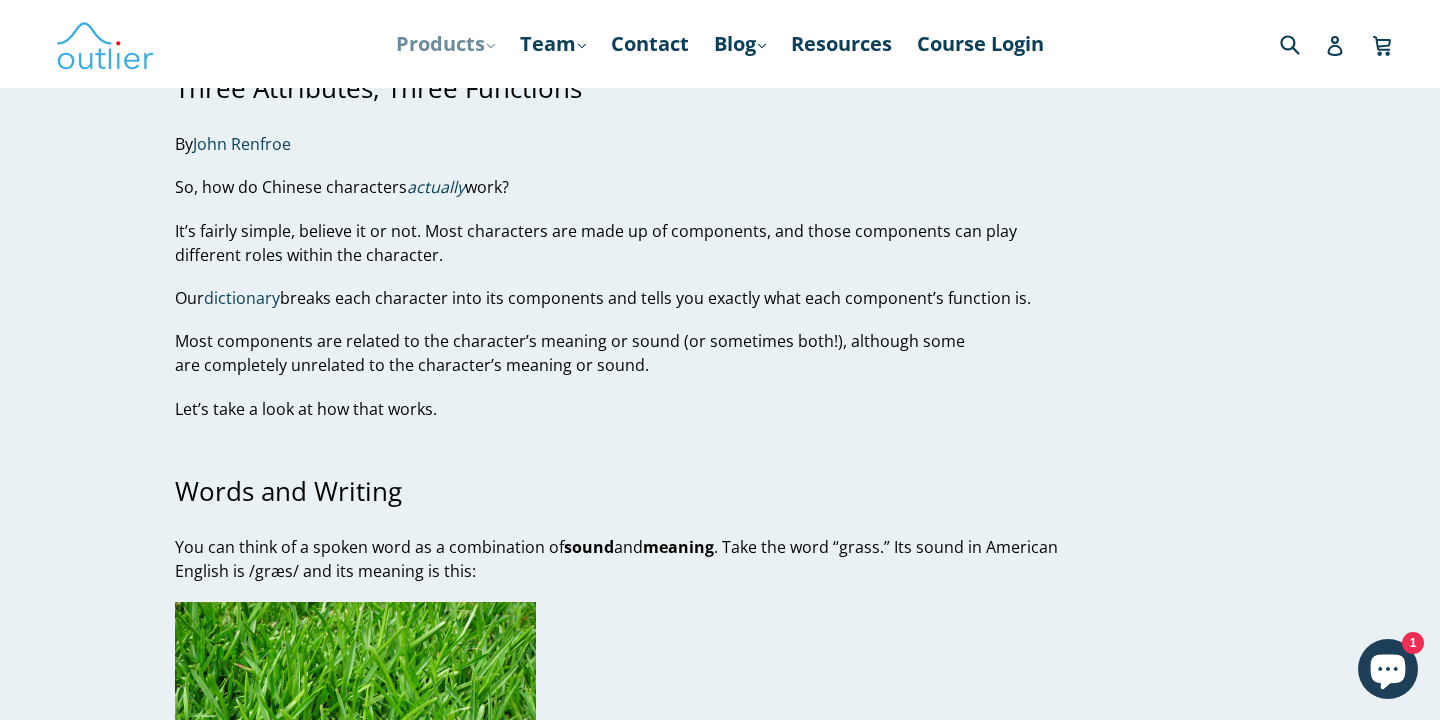 click on "Products
.cls-1{fill:#231f20}
expand" at bounding box center [445, 44] 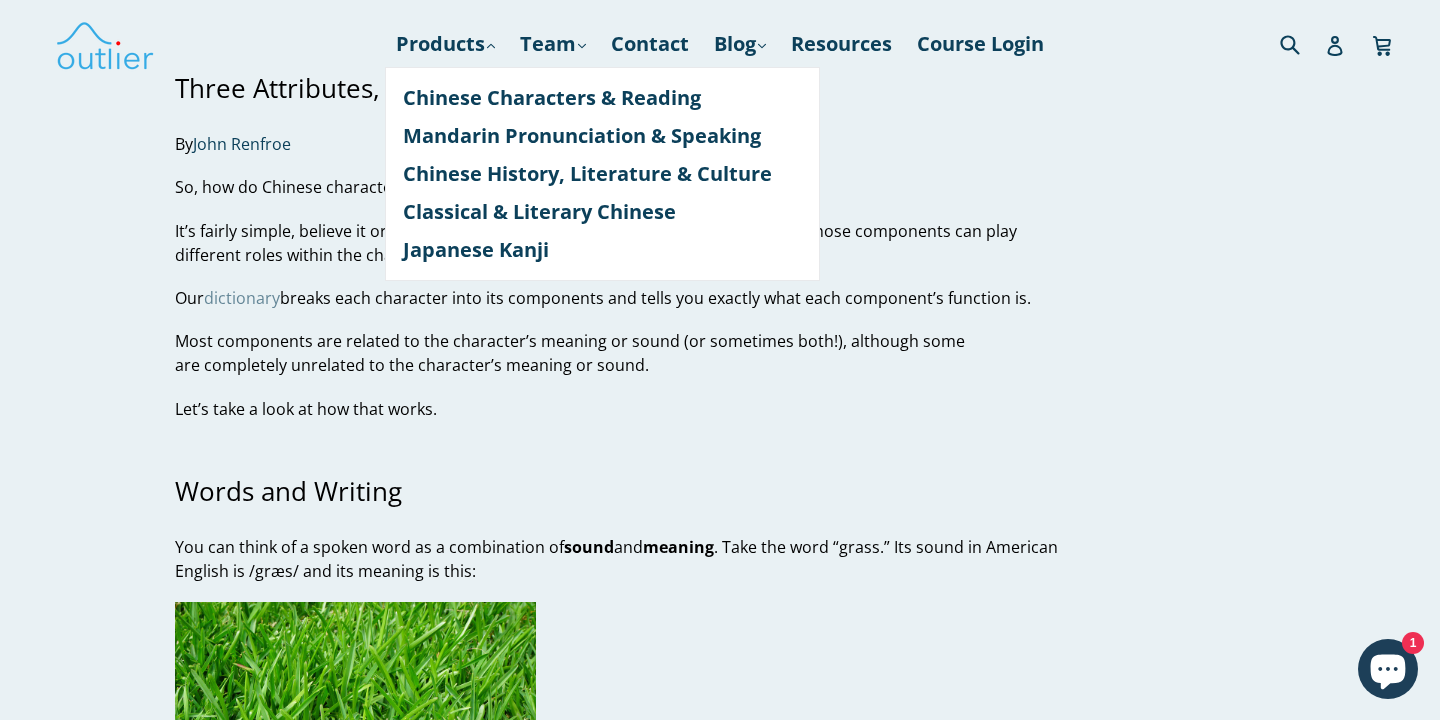 click on "dictionary" at bounding box center [242, 298] 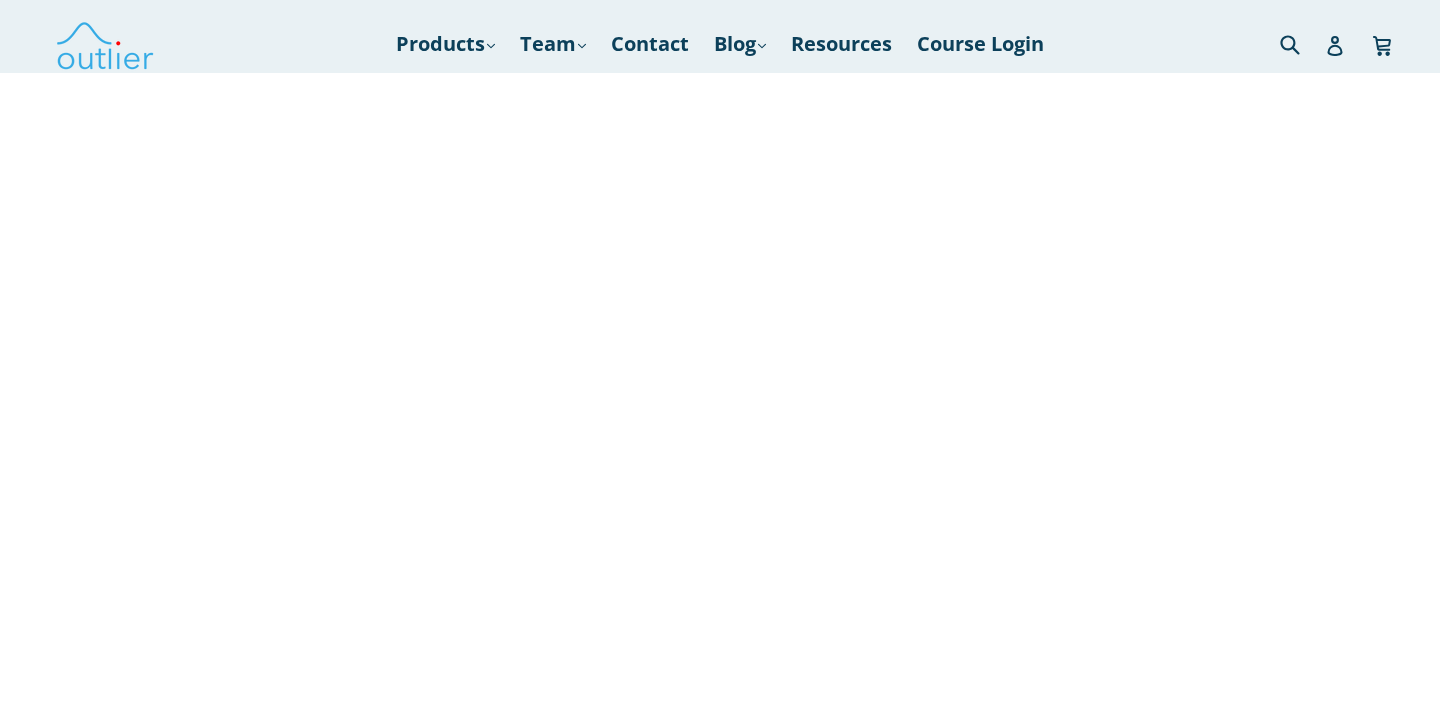 scroll, scrollTop: 0, scrollLeft: 0, axis: both 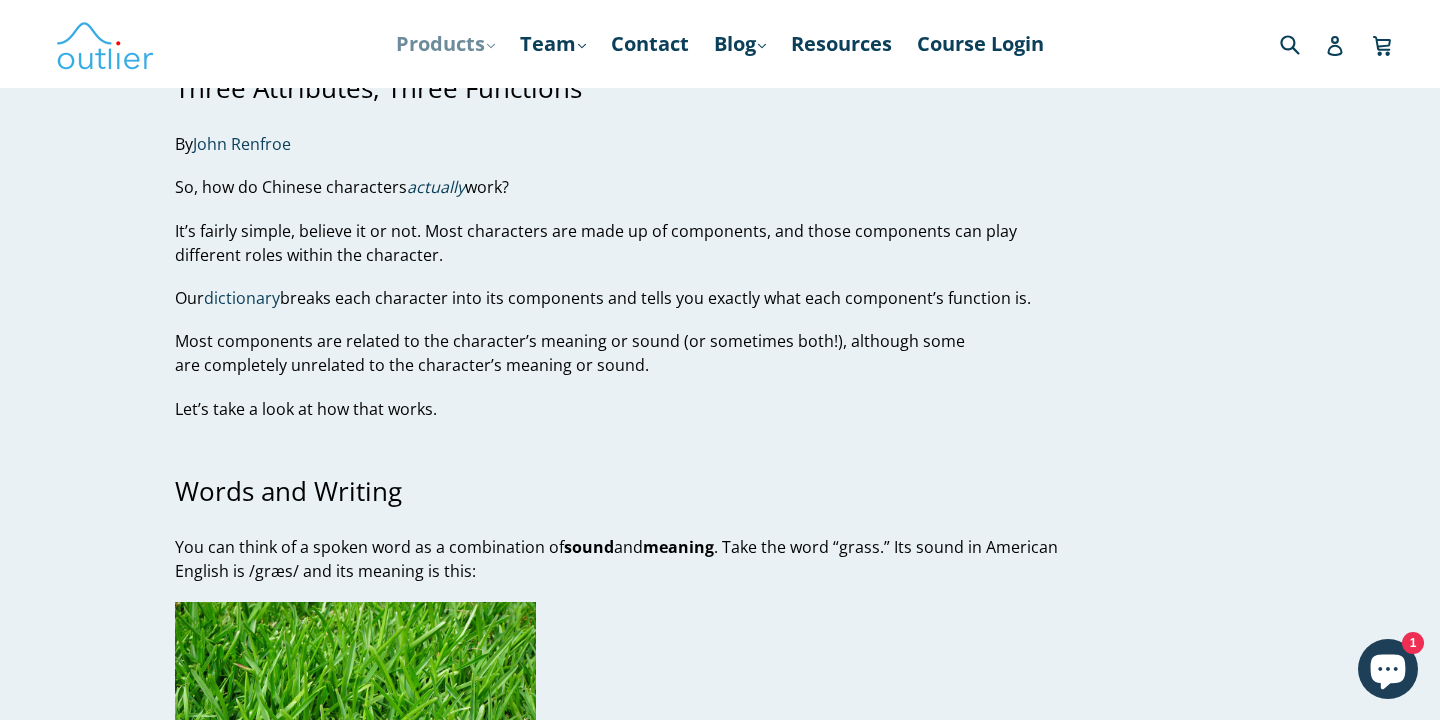 click on "Products
.cls-1{fill:#231f20}
expand" at bounding box center (445, 44) 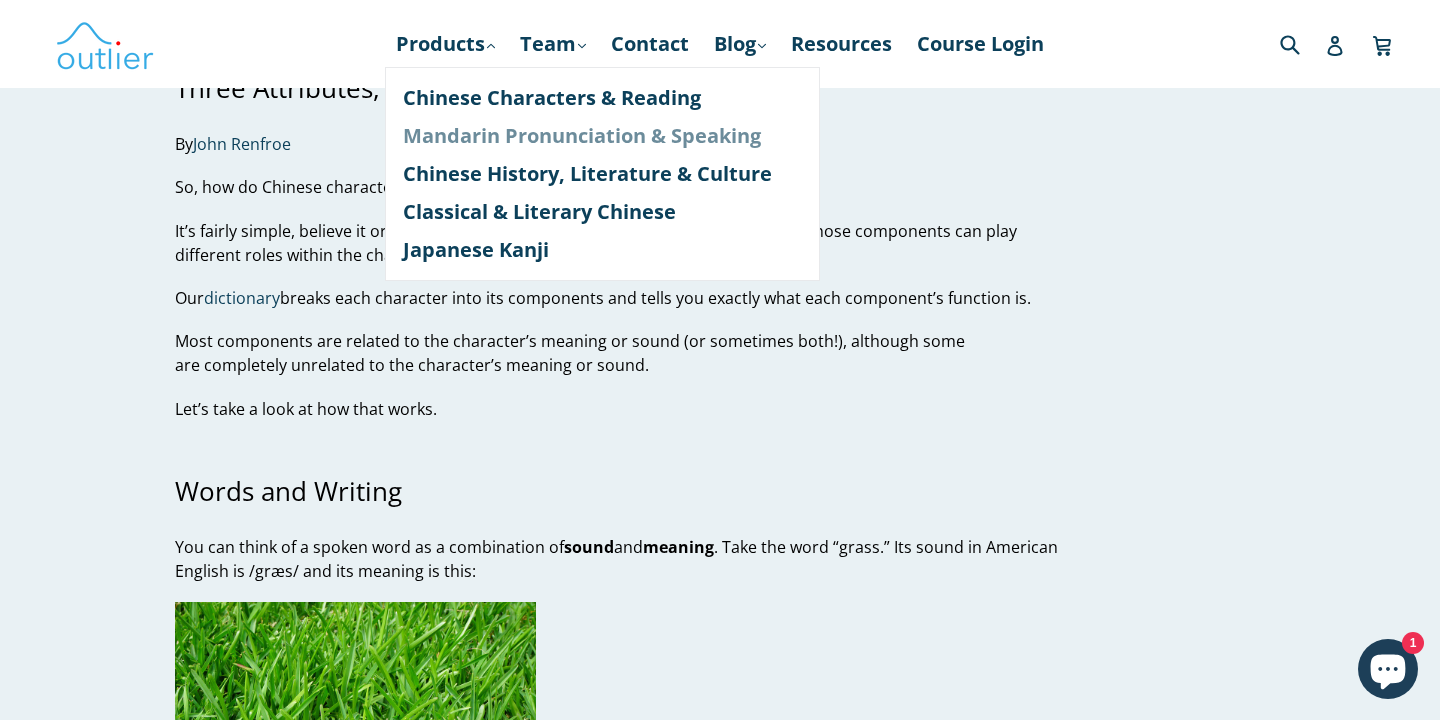 click on "Mandarin Pronunciation & Speaking" at bounding box center (602, 136) 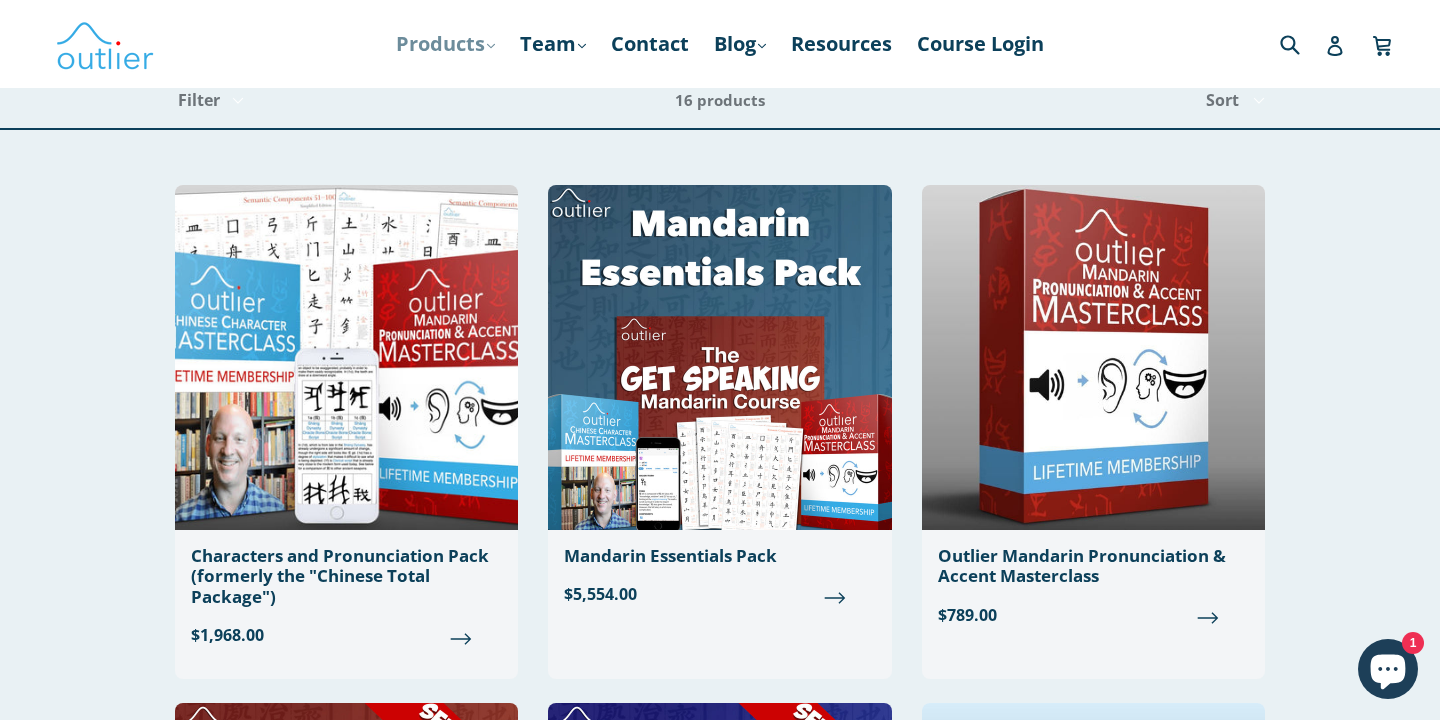 scroll, scrollTop: 0, scrollLeft: 0, axis: both 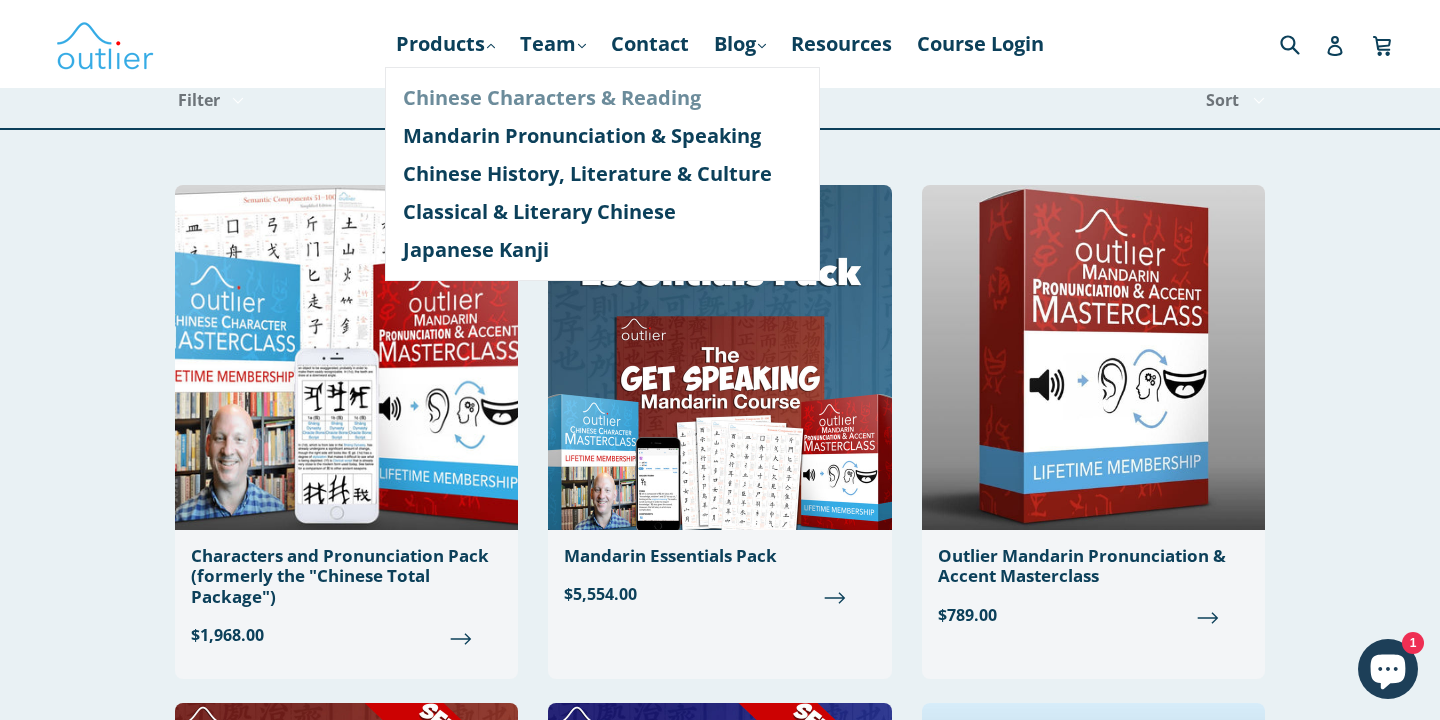 click on "Chinese Characters & Reading" at bounding box center (602, 98) 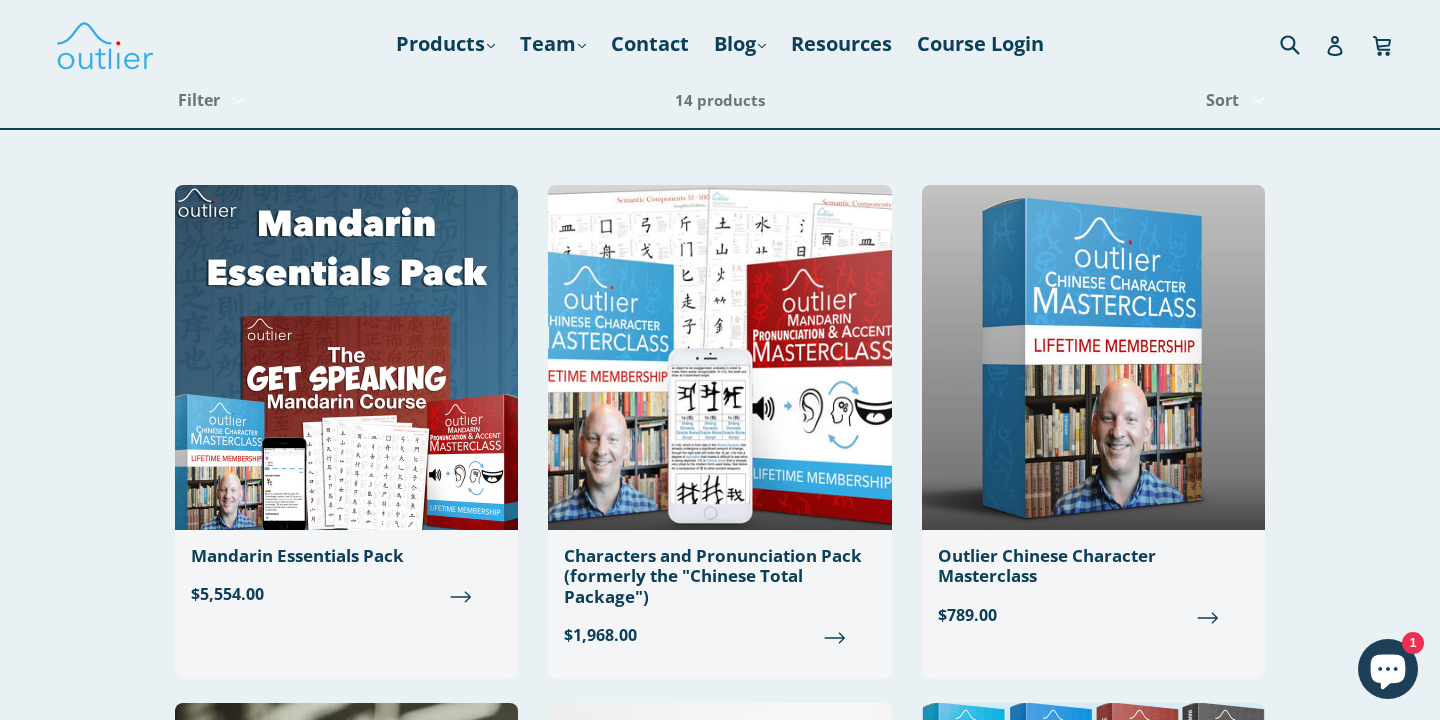 scroll, scrollTop: 0, scrollLeft: 0, axis: both 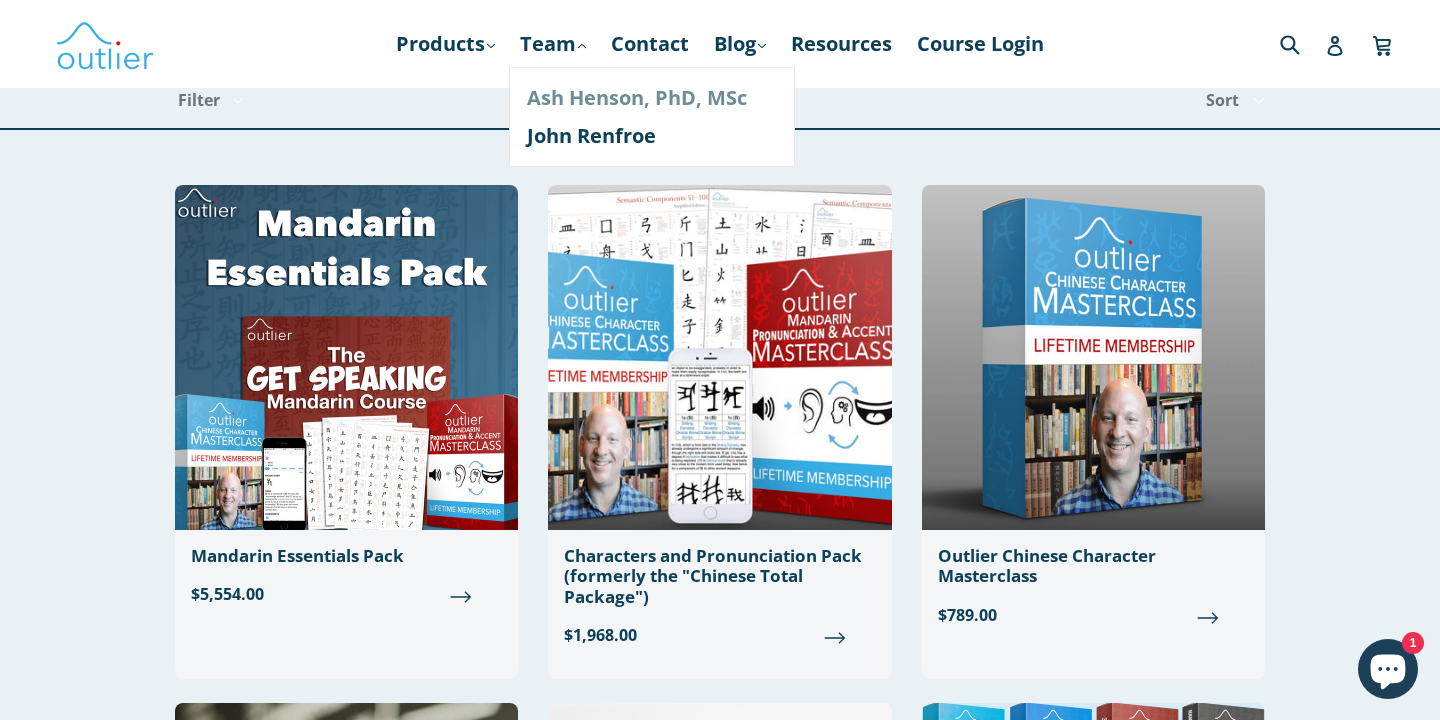 click on "Ash Henson, PhD, MSc" at bounding box center [652, 98] 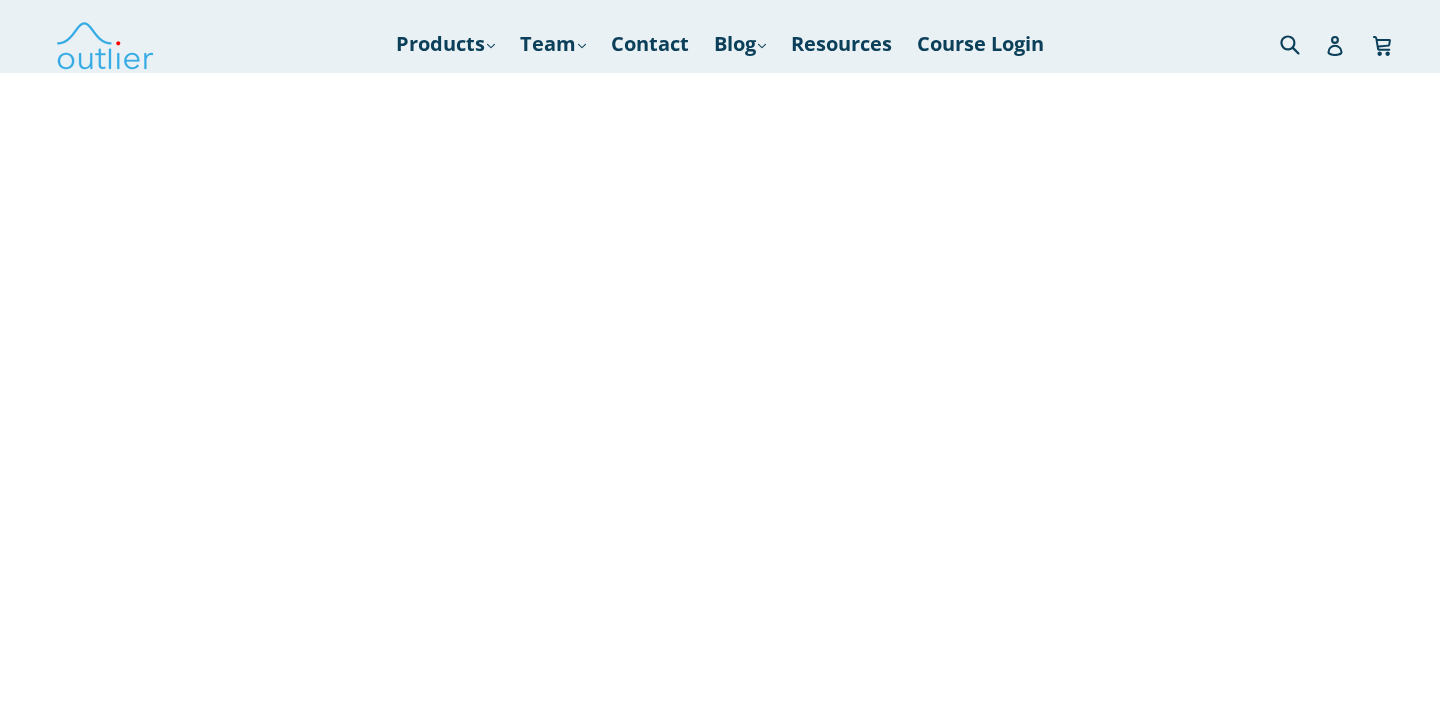 scroll, scrollTop: 0, scrollLeft: 0, axis: both 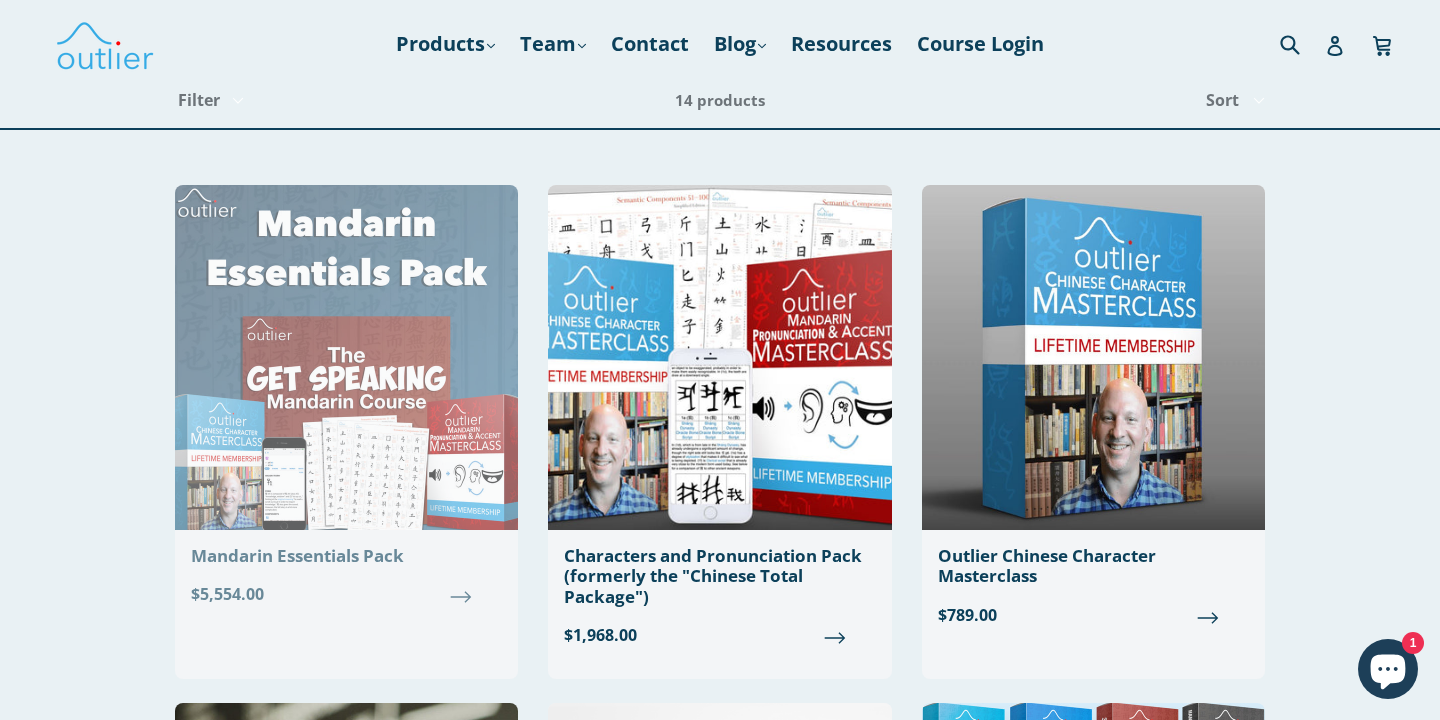 click at bounding box center [346, 357] 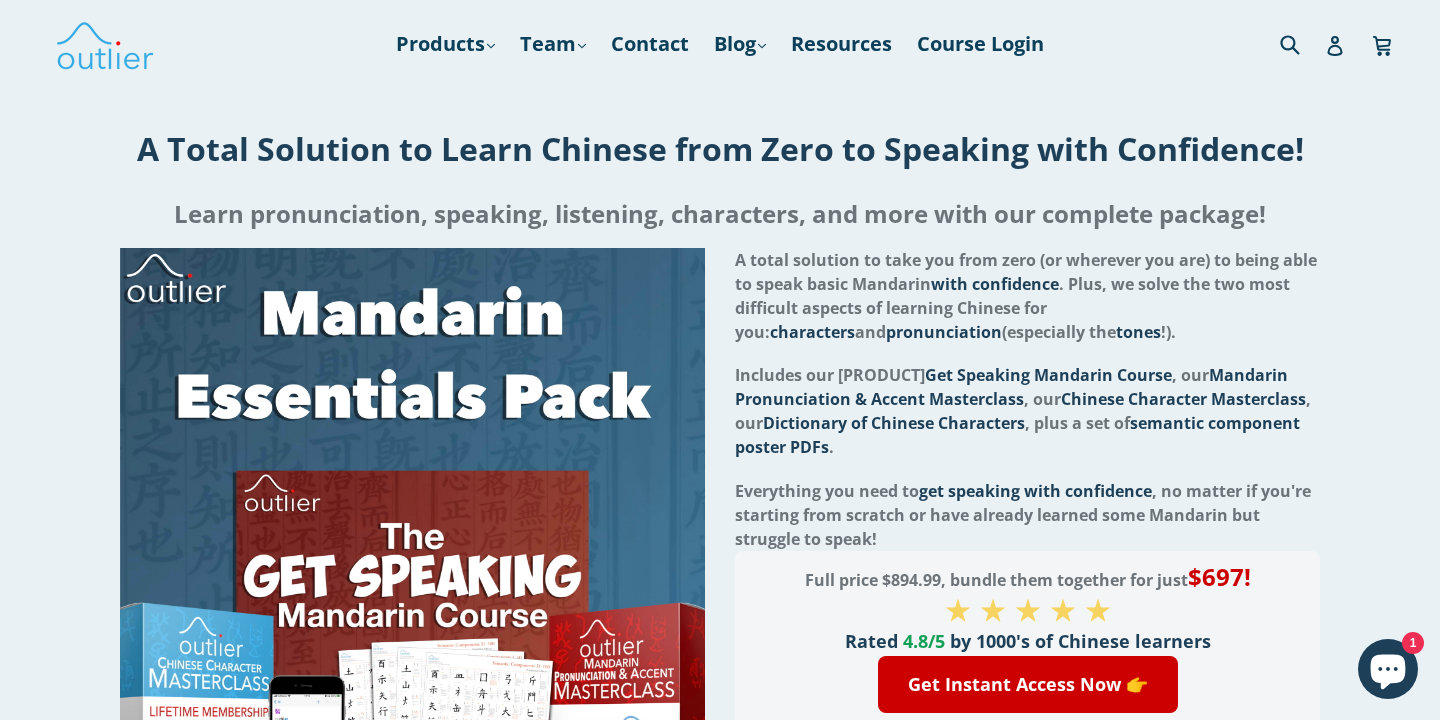 scroll, scrollTop: 0, scrollLeft: 0, axis: both 